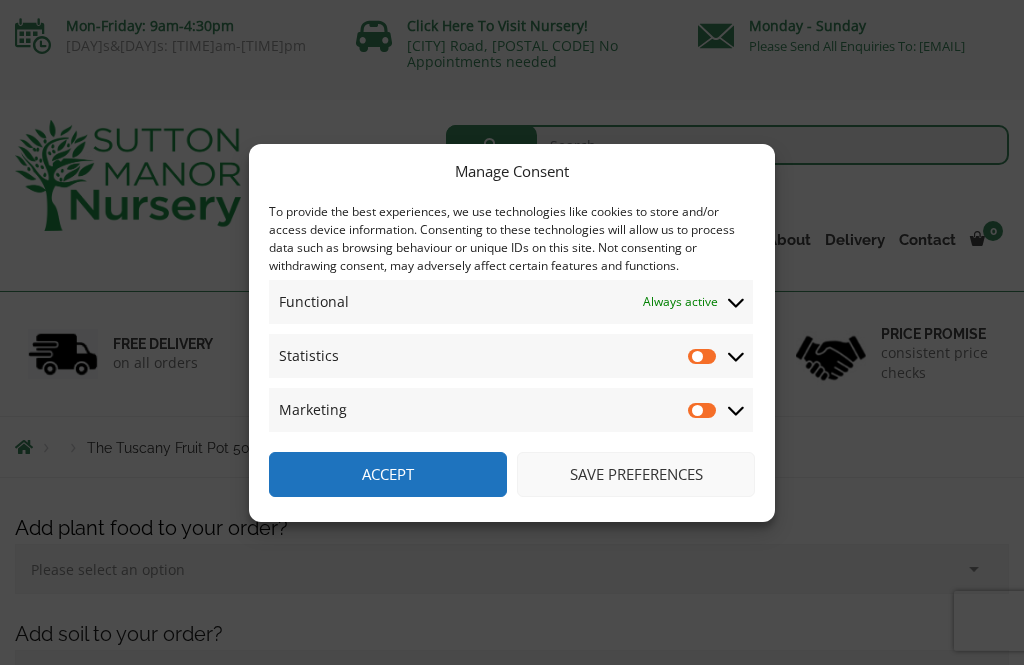 scroll, scrollTop: 0, scrollLeft: 0, axis: both 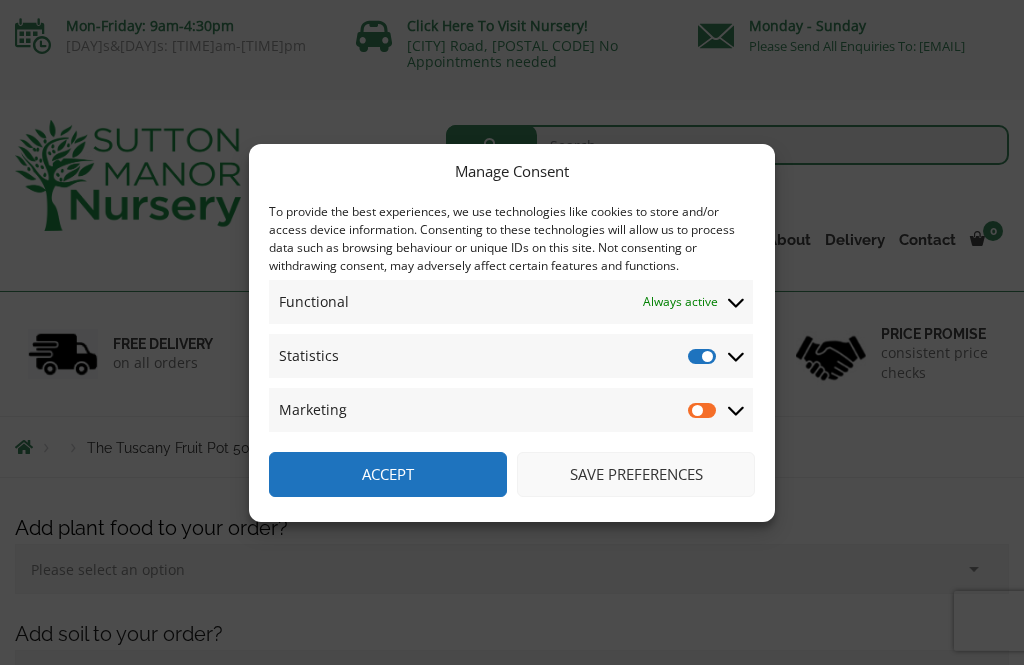 click on "Statistics" at bounding box center [703, 356] 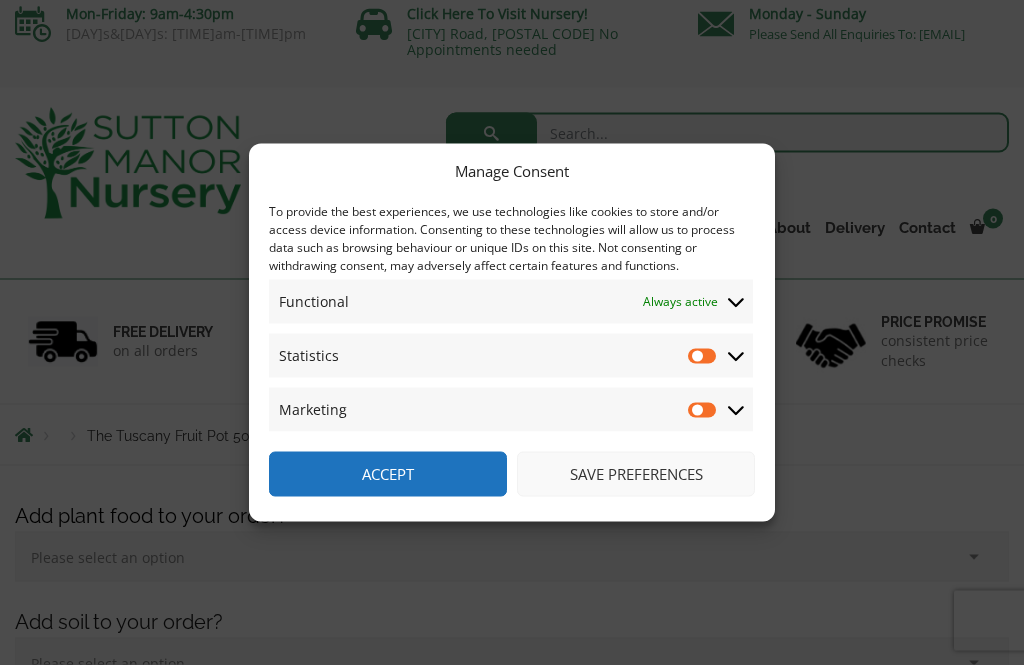 scroll, scrollTop: 13, scrollLeft: 0, axis: vertical 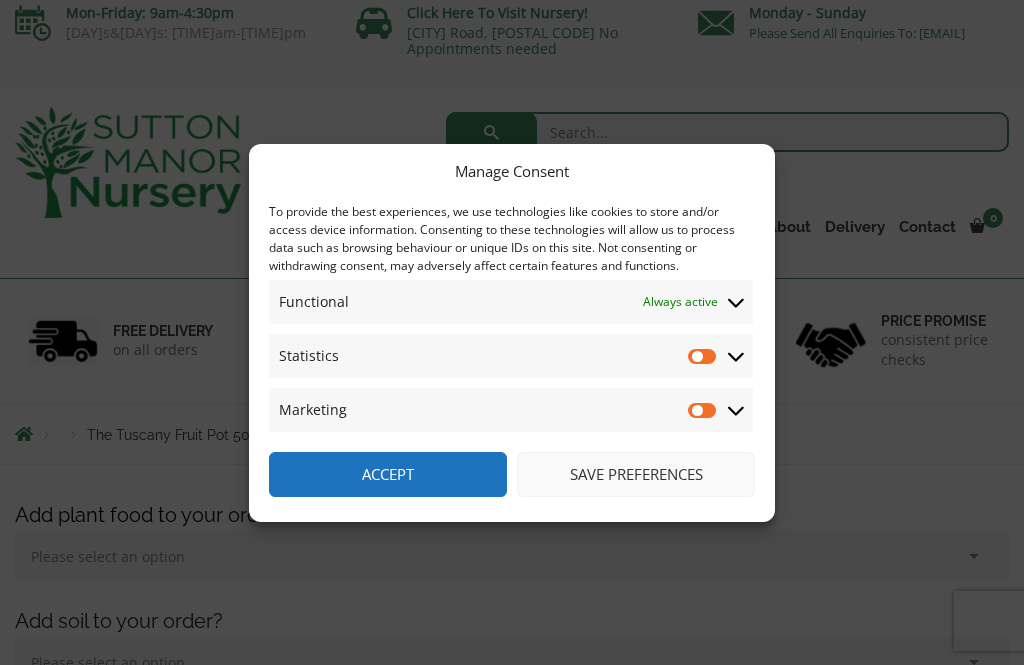click on "Save preferences" at bounding box center [636, 474] 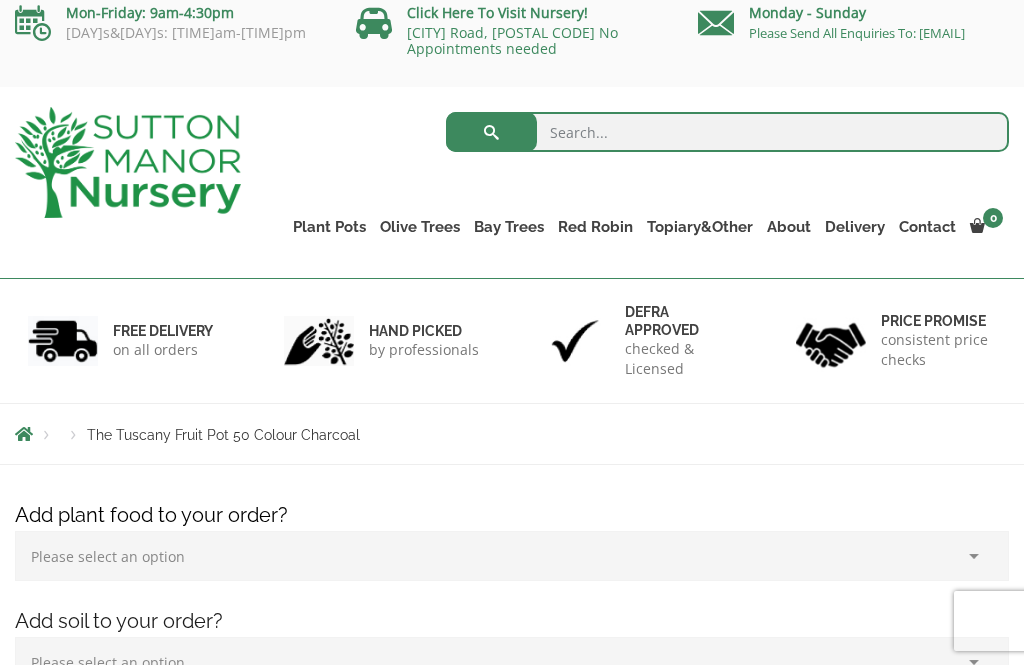 click on "Add plant food to your order?
Please select an option (x1) 1k Bag (£15.00) (x2) 1k Bag (£30.00) (x3) 1k Bag (£45.00)
Add soil to your order?
Please select an option (x1) 75L Bag (£34.99) (x2) 75L Bag (£69.98) (x3) 75L Bag (£104.97)
Add a fleece to your order?
Please select an option (x1) Horticultural Fleece (£24.95)
Sale!
🔍
The Tuscany Fruit Pot 50 Colour Charcoal £ 181.95   Original price was: £181.95. £ 139.95 Current price is: £139.95.   (23% off)
FREE SHIPPING! (UK Mainland & covering parts of Scotland)
The Tuscany Fruit Pot
.
These resin-based pots are not clay or stone.
23 in stock (can be backordered)
The Tuscany Fruit Pot 50 Colour Charcoal quantity
1
Add to basket" at bounding box center [512, 1460] 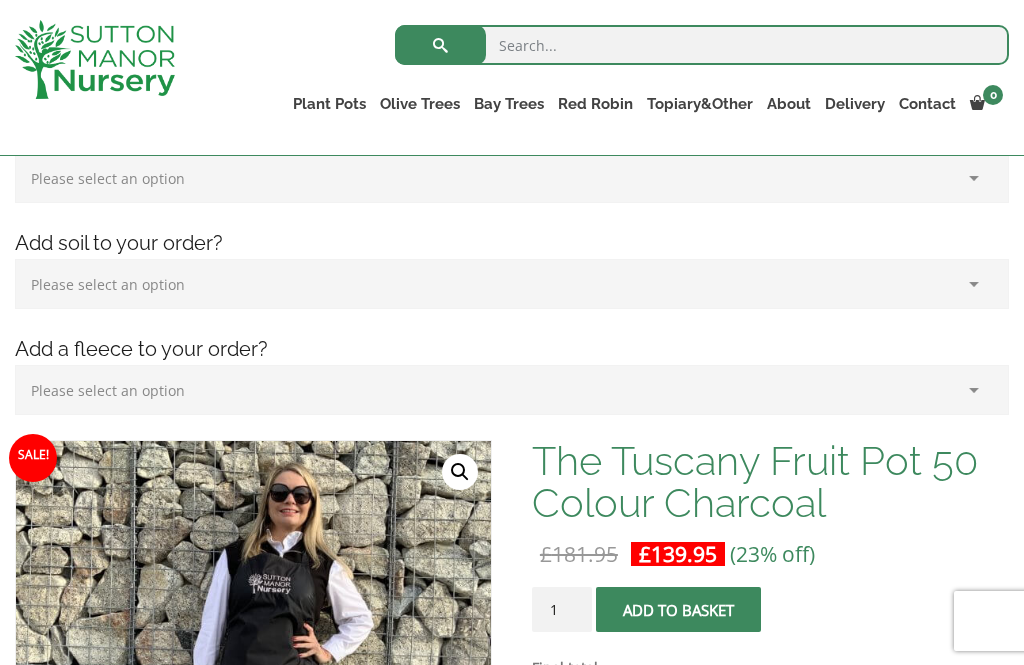 scroll, scrollTop: 352, scrollLeft: 0, axis: vertical 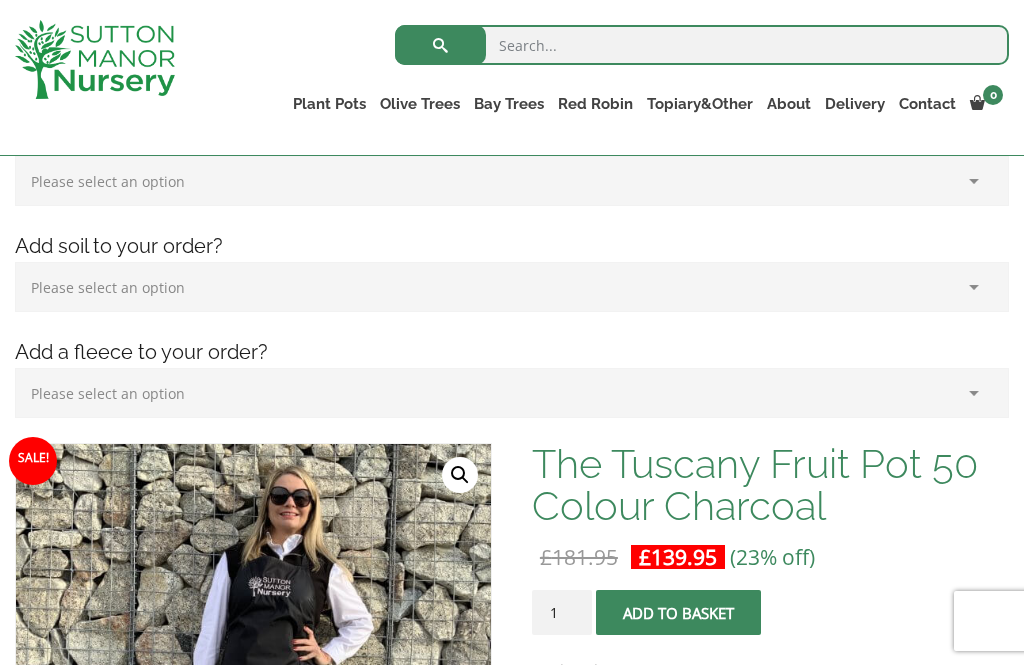 click on "Fibre Clay Pots" at bounding box center (0, 0) 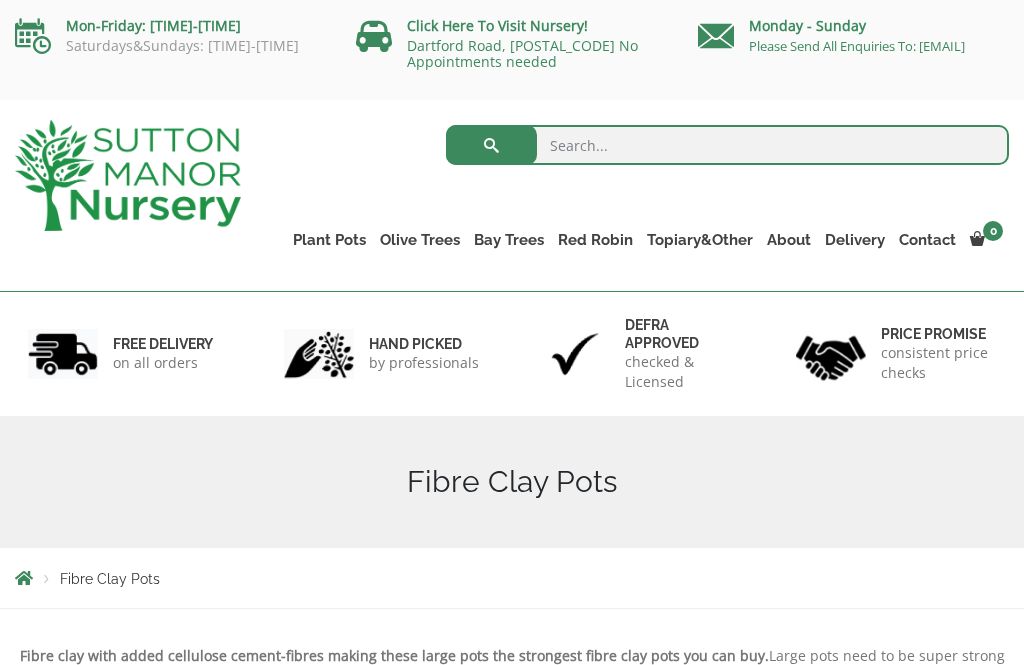 scroll, scrollTop: 0, scrollLeft: 0, axis: both 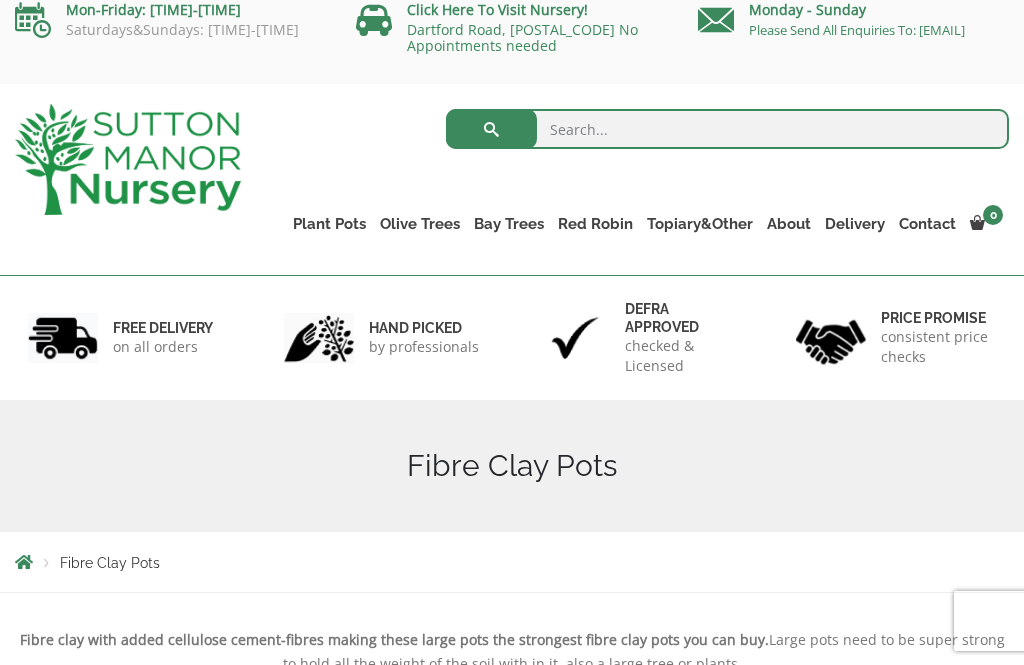 click on "Plant Pots" at bounding box center [329, 224] 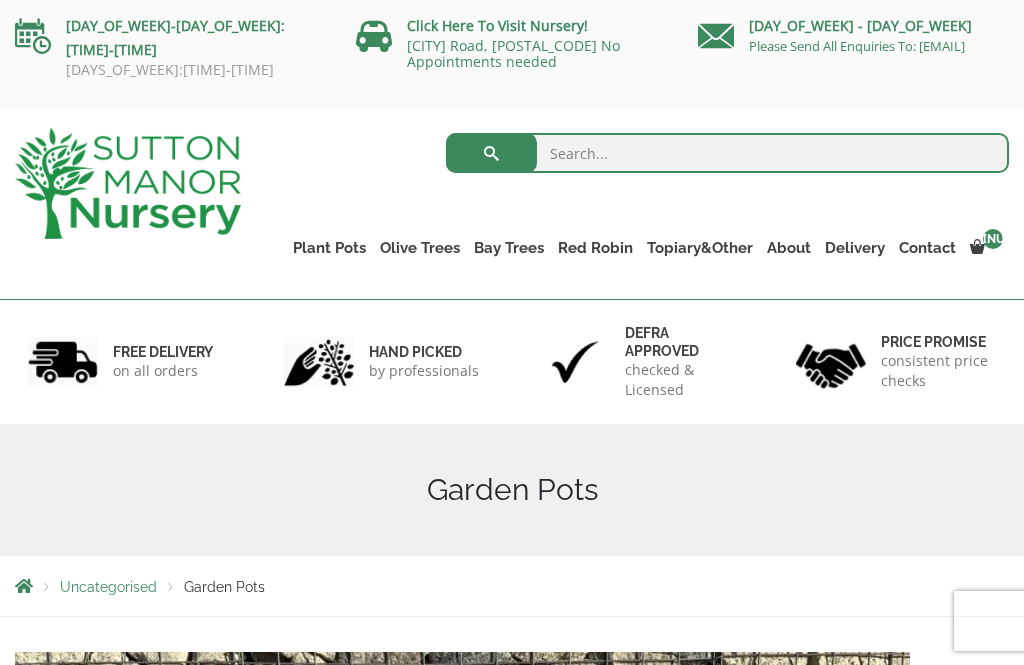 scroll, scrollTop: 0, scrollLeft: 0, axis: both 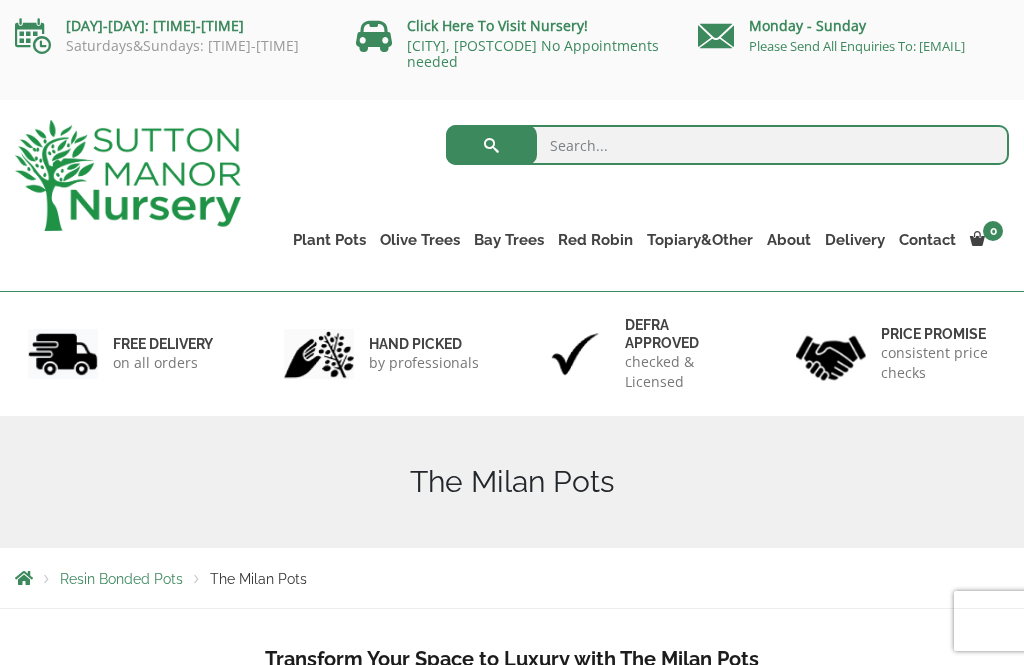 click on "The Capri Pots" at bounding box center (0, 0) 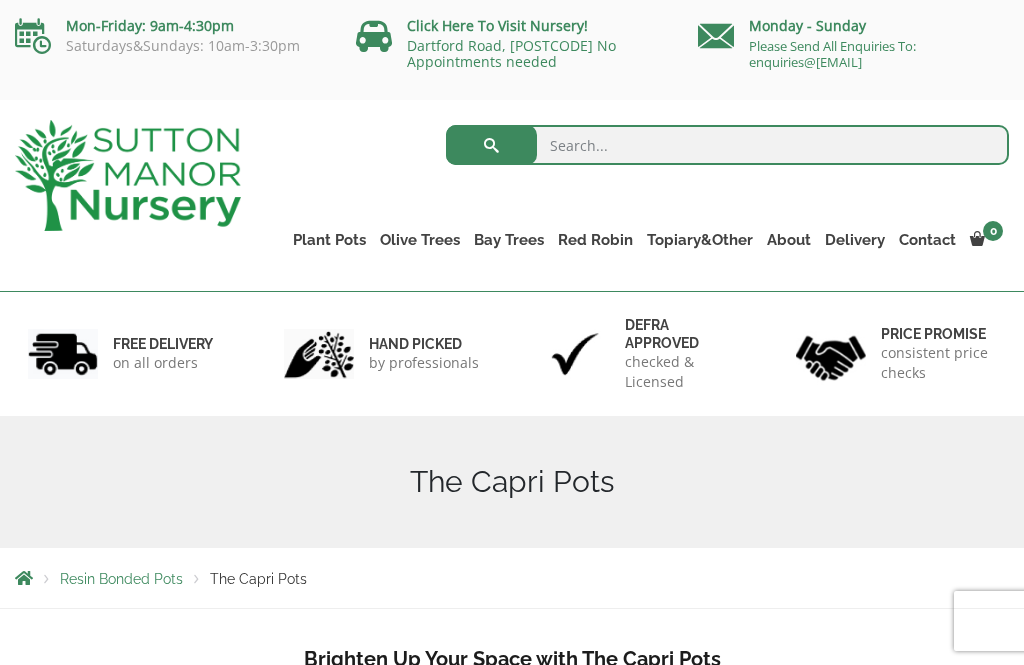 scroll, scrollTop: 0, scrollLeft: 0, axis: both 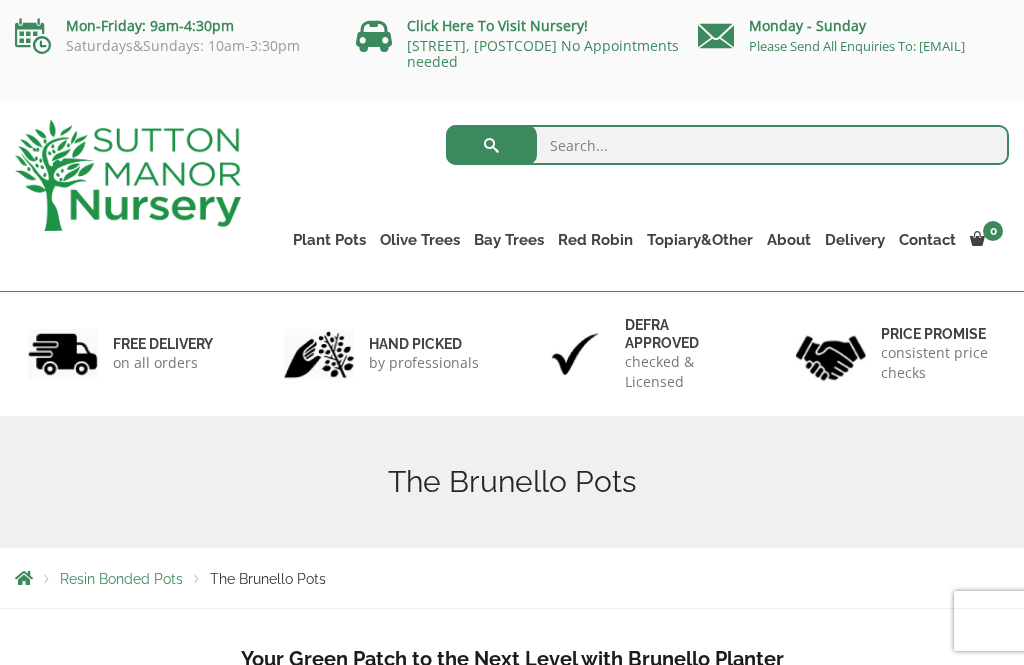 click on "The Venice Cube Pots" at bounding box center (0, 0) 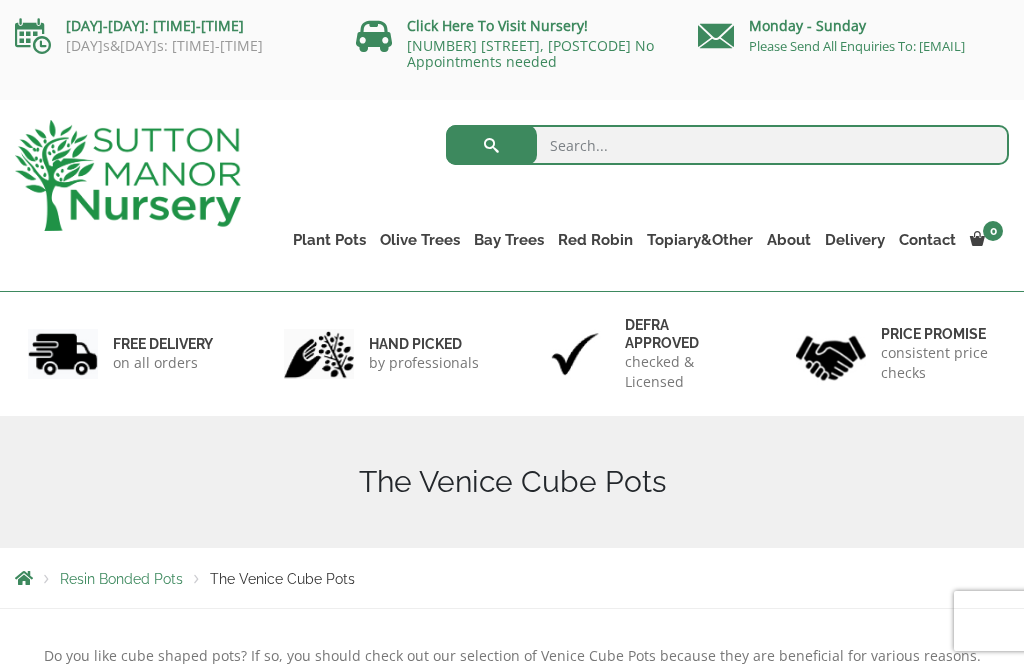 scroll, scrollTop: 0, scrollLeft: 0, axis: both 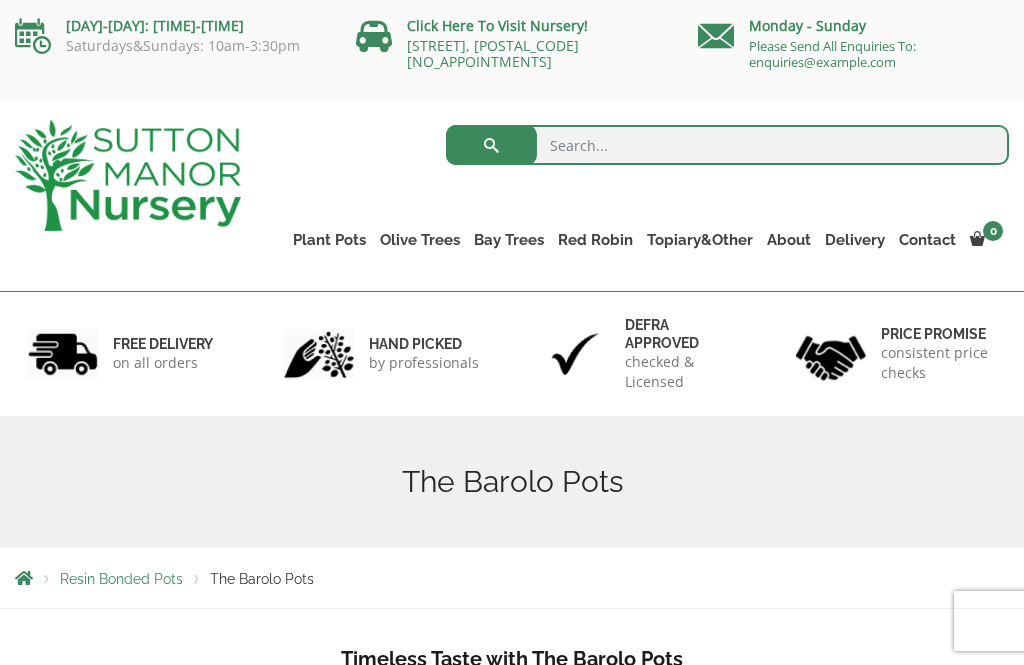 click on "The Rome Bowl" at bounding box center (0, 0) 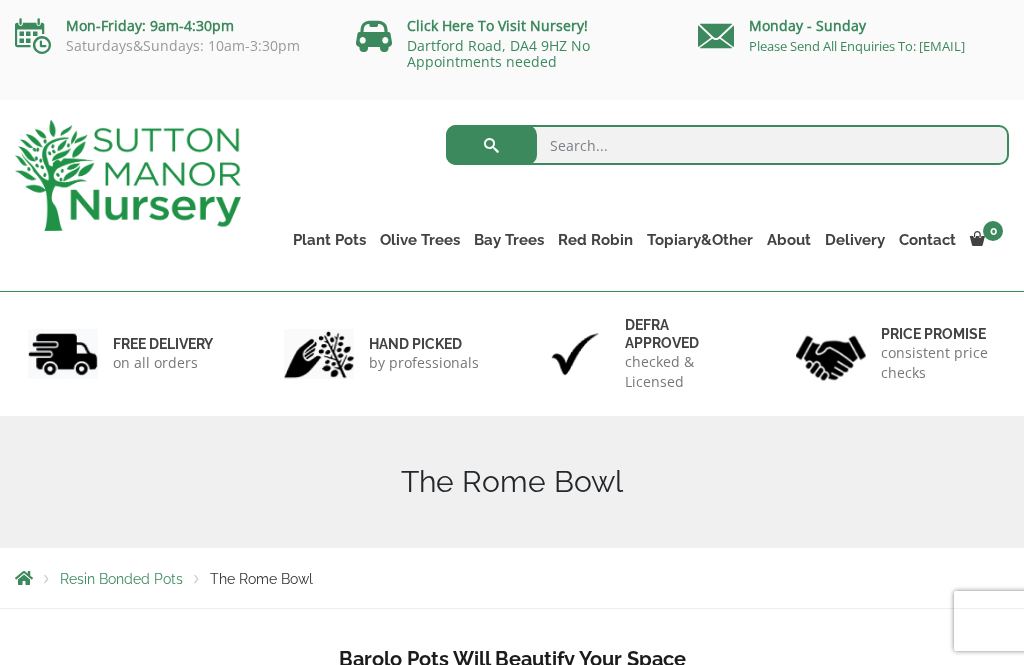 scroll, scrollTop: 0, scrollLeft: 0, axis: both 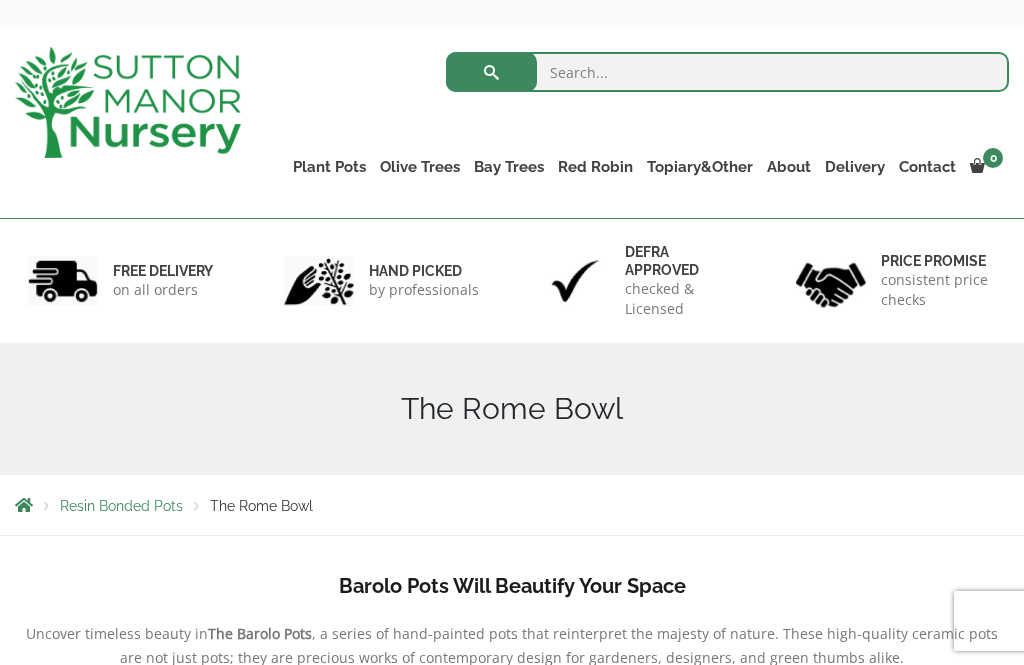 click on "Plant Pots" at bounding box center [329, 167] 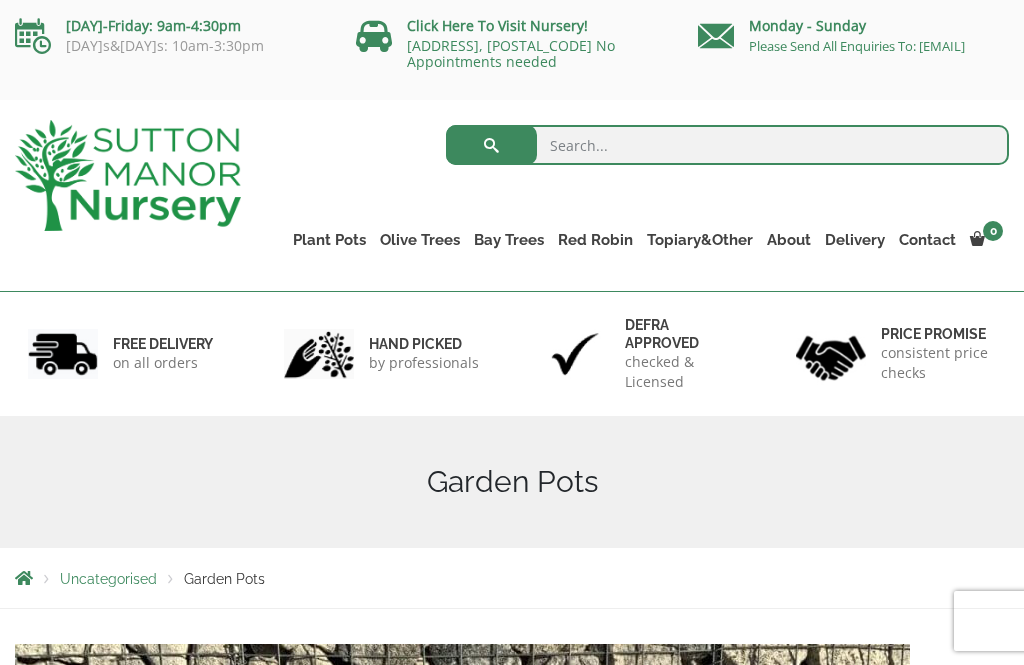 scroll, scrollTop: 0, scrollLeft: 0, axis: both 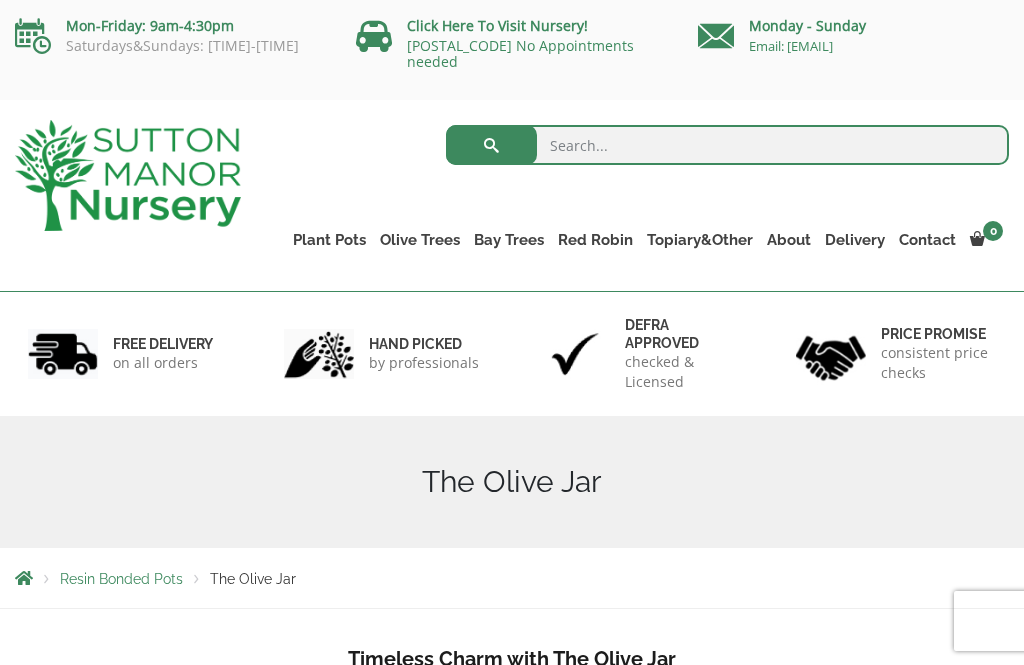 click on "The Sicilian Pots" at bounding box center (0, 0) 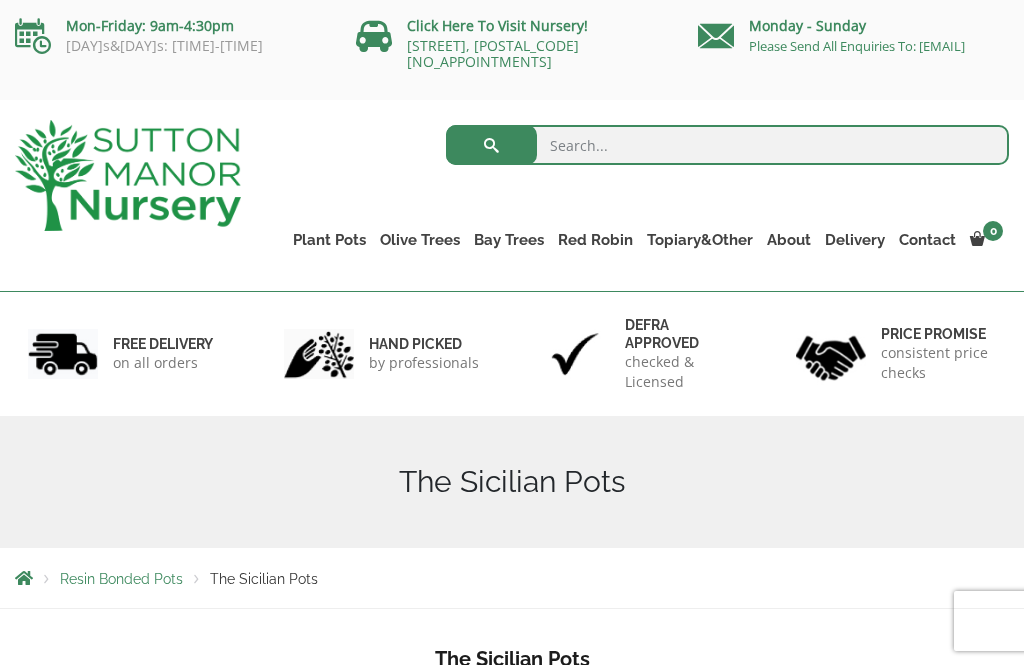 scroll, scrollTop: 0, scrollLeft: 0, axis: both 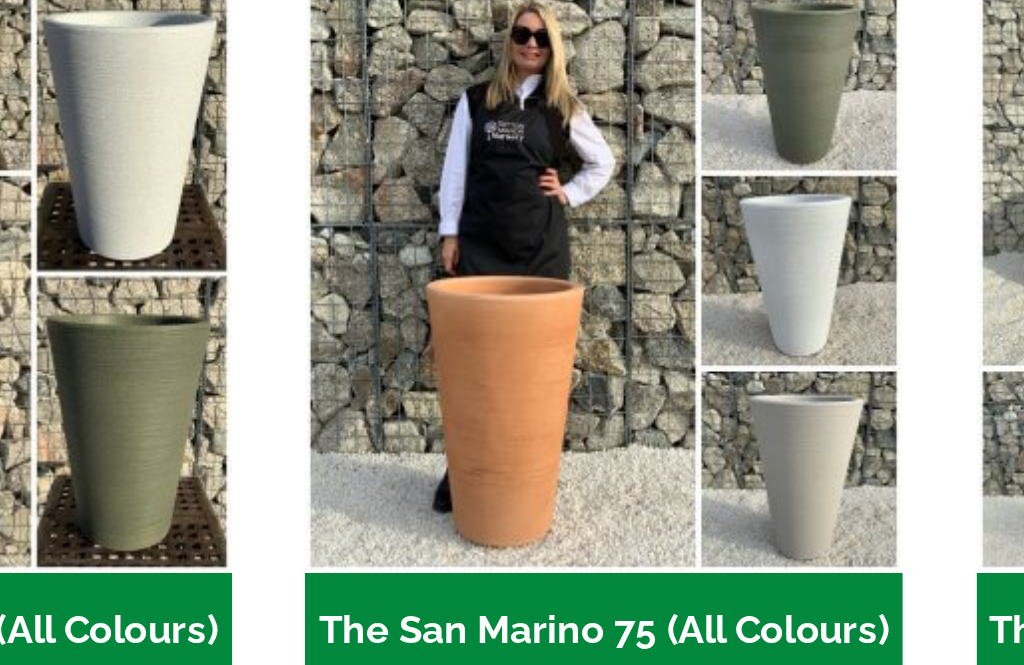 click on "The San Marino 75 (All Colours)  (6)" at bounding box center (511, 580) 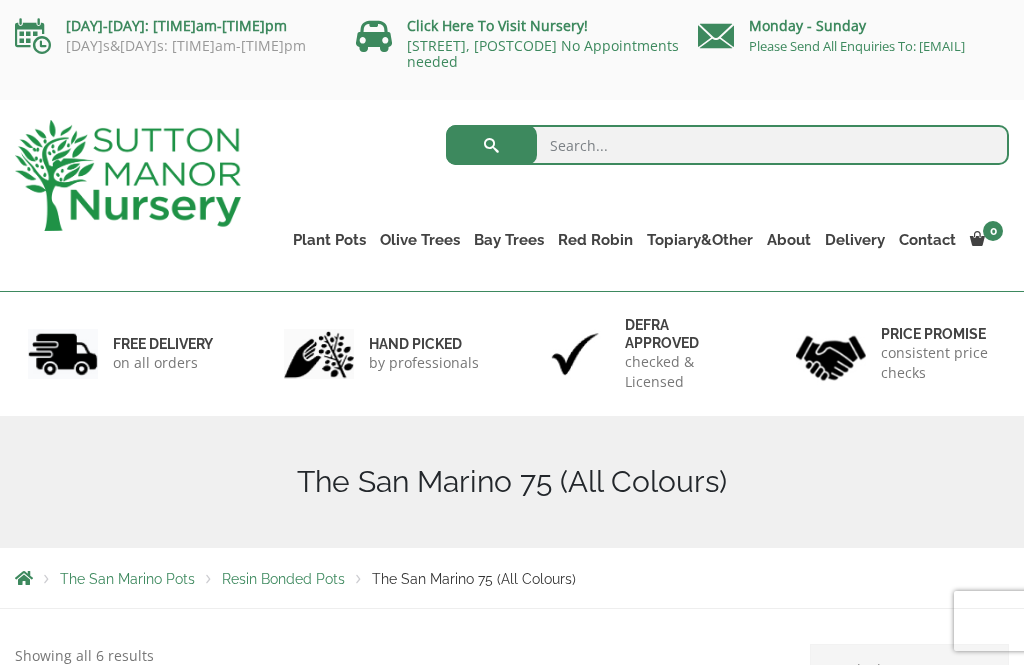 scroll, scrollTop: 0, scrollLeft: 0, axis: both 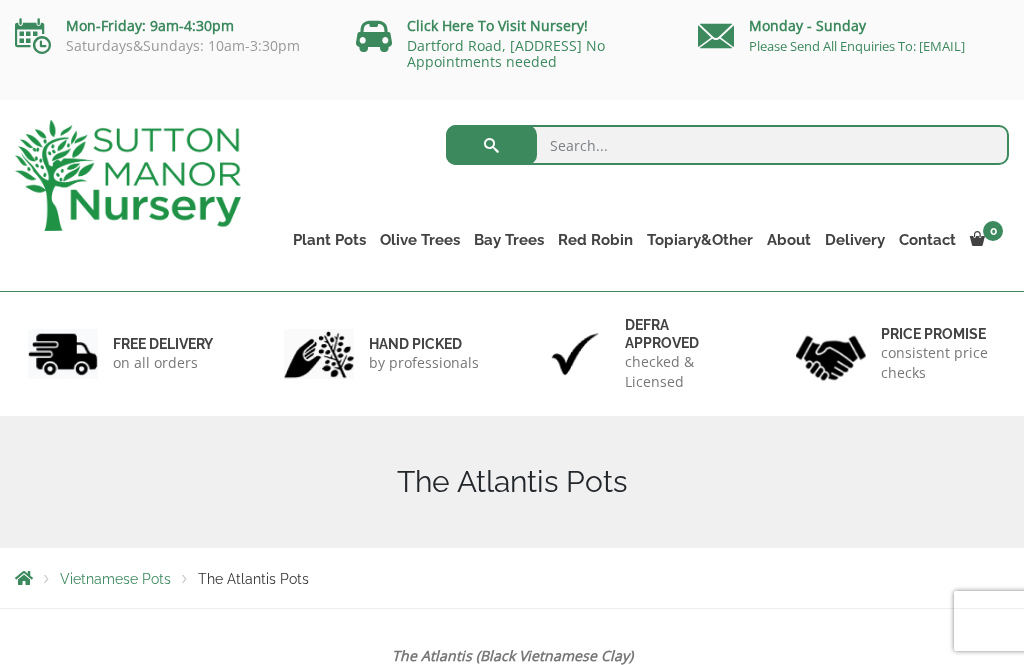 click on "The Old Stone Pots" at bounding box center [0, 0] 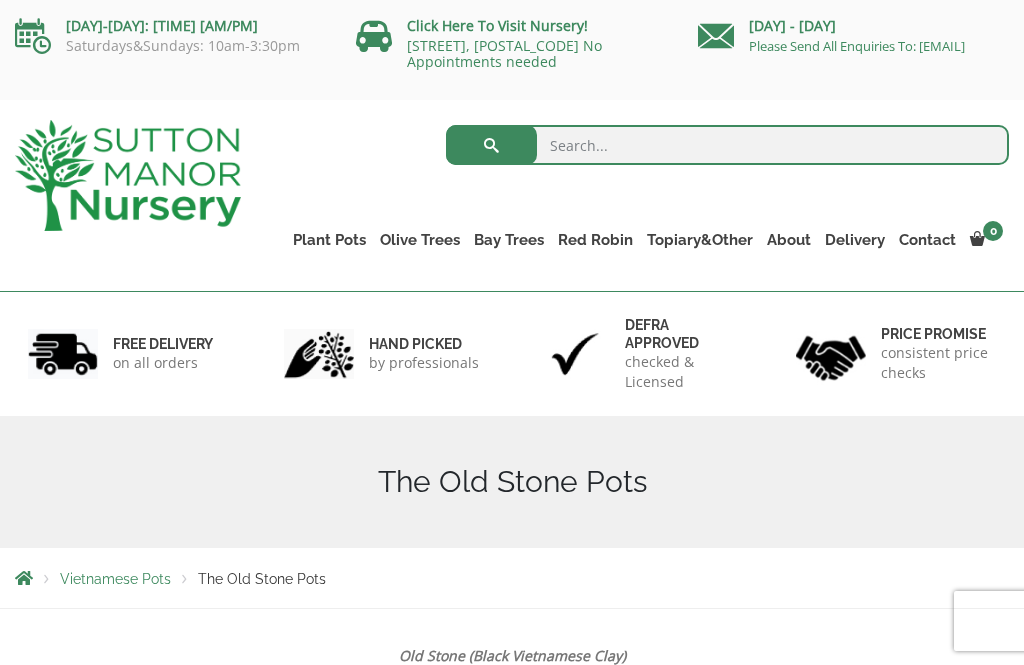 scroll, scrollTop: 0, scrollLeft: 0, axis: both 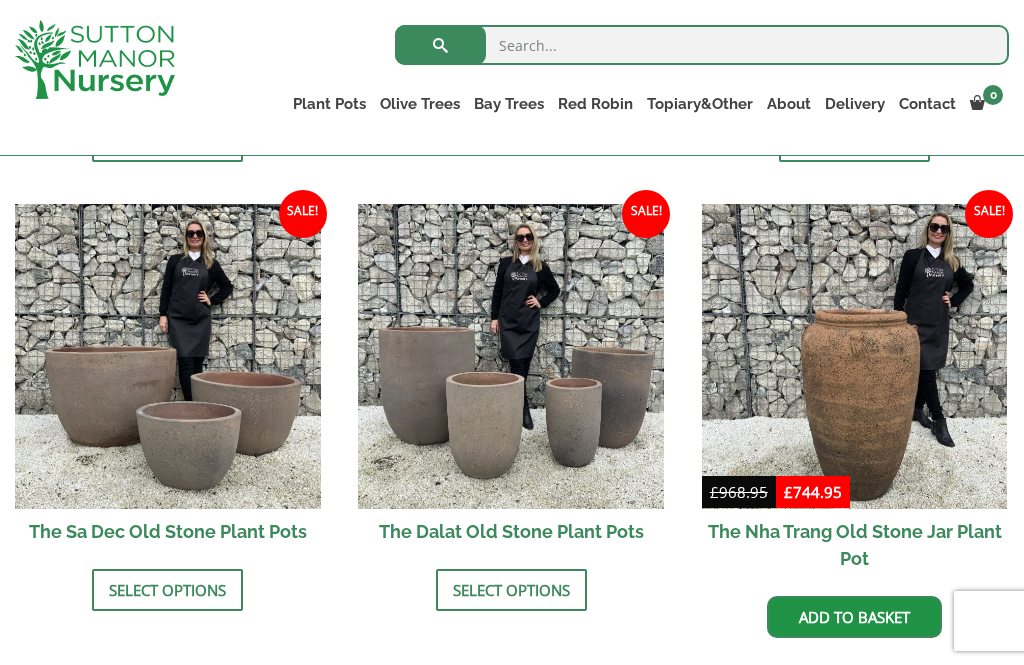 click on "Fibre Clay Pots" at bounding box center (0, 0) 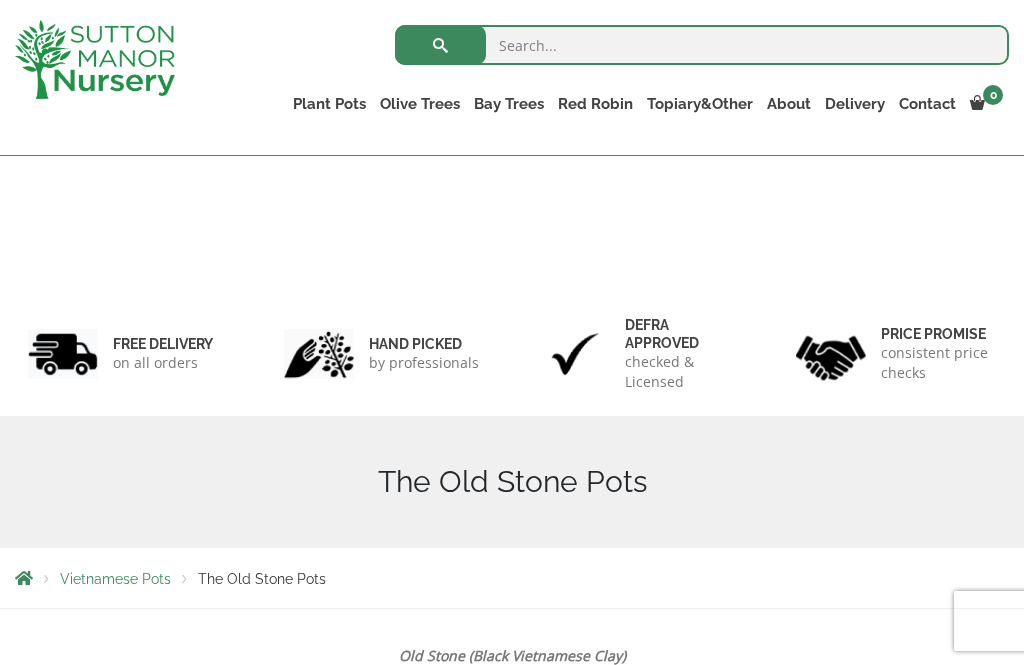 scroll, scrollTop: 1236, scrollLeft: 0, axis: vertical 